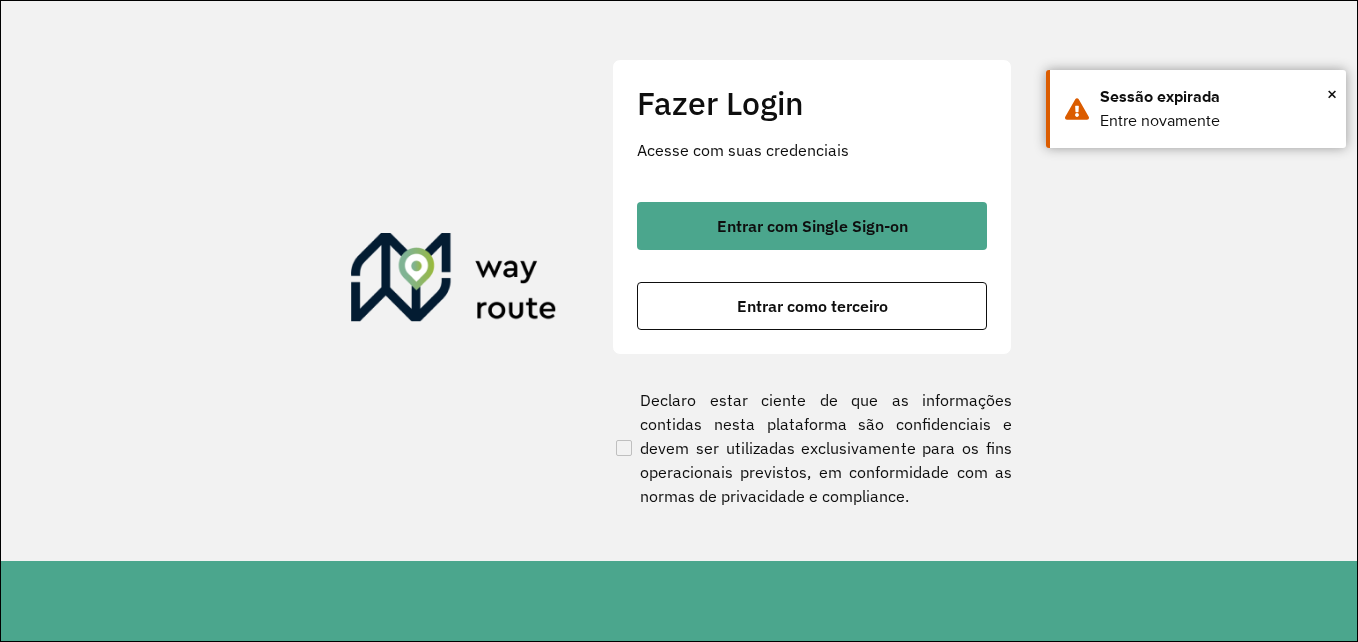 scroll, scrollTop: 0, scrollLeft: 0, axis: both 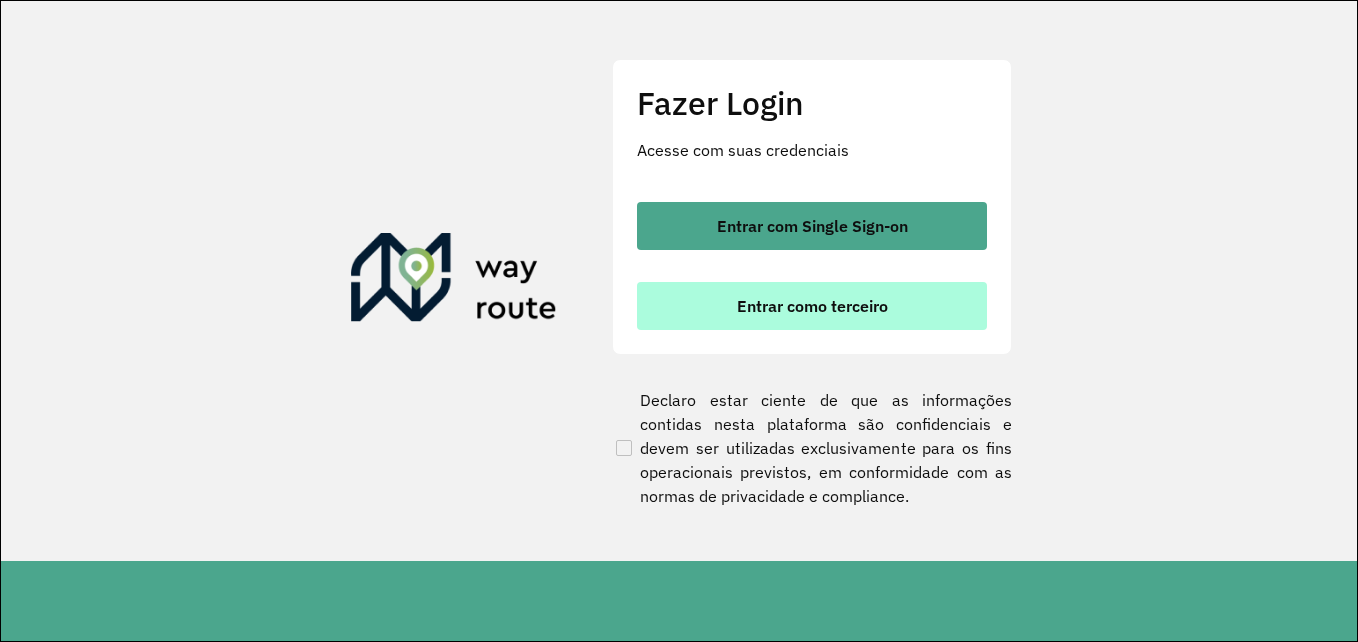click on "Entrar como terceiro" at bounding box center (812, 306) 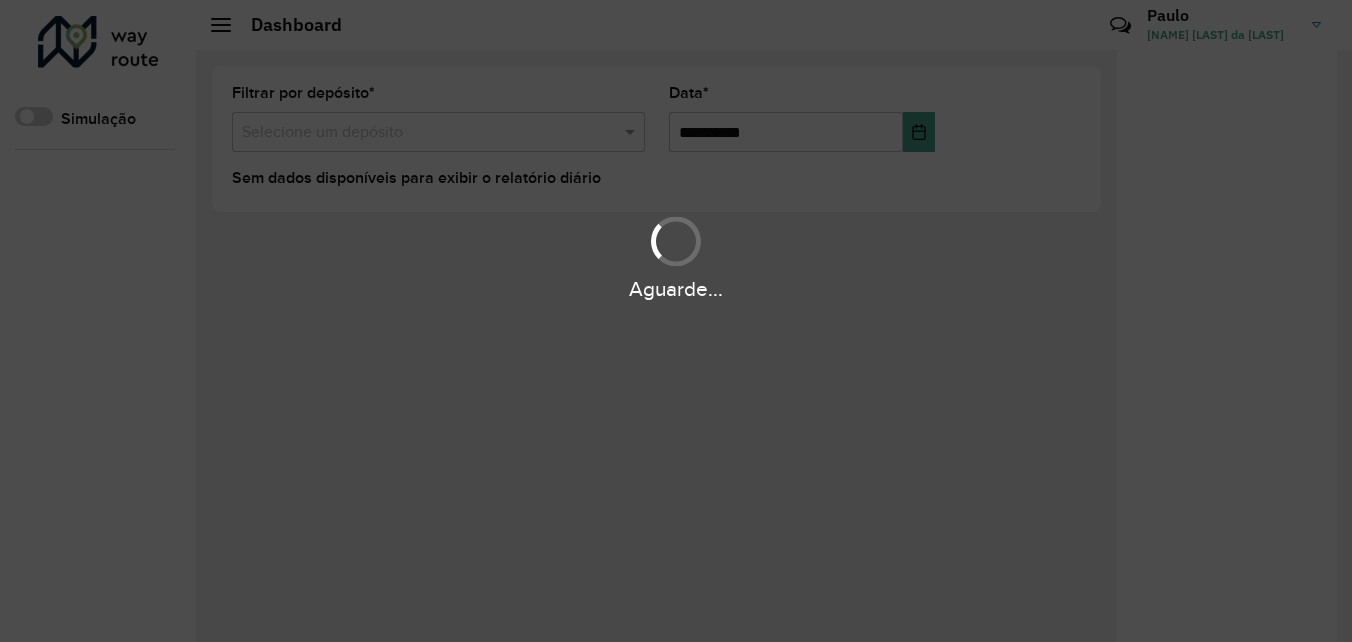 scroll, scrollTop: 0, scrollLeft: 0, axis: both 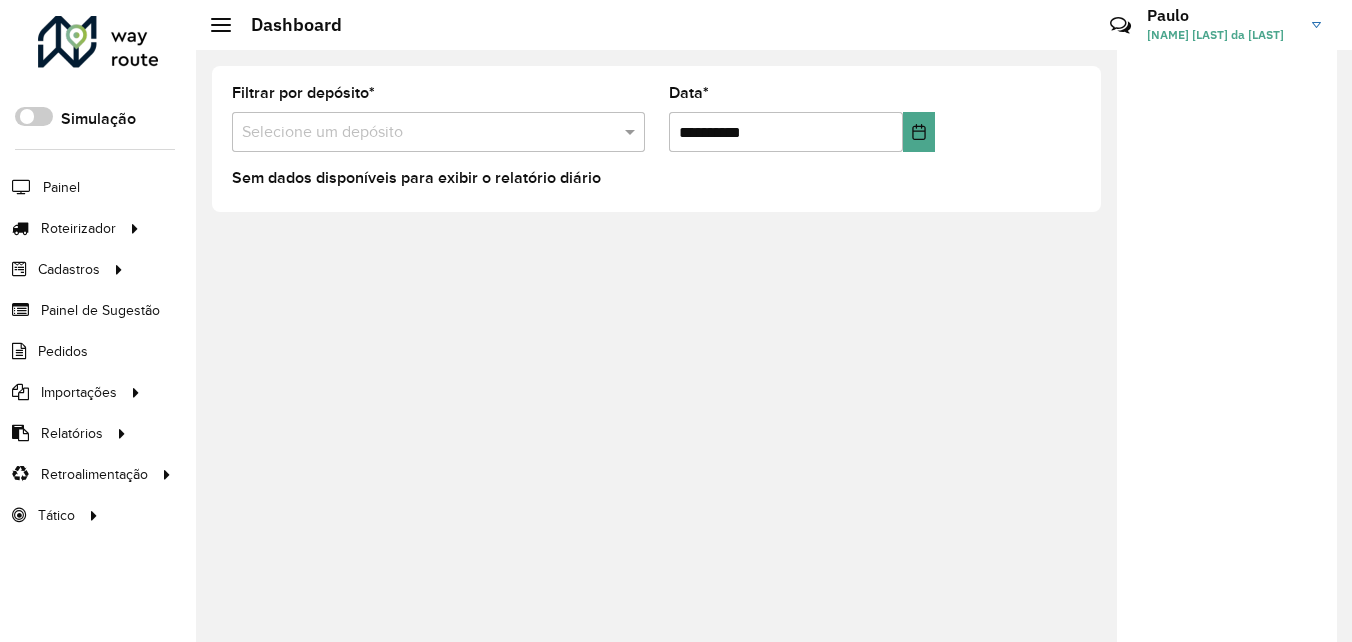 click at bounding box center (418, 133) 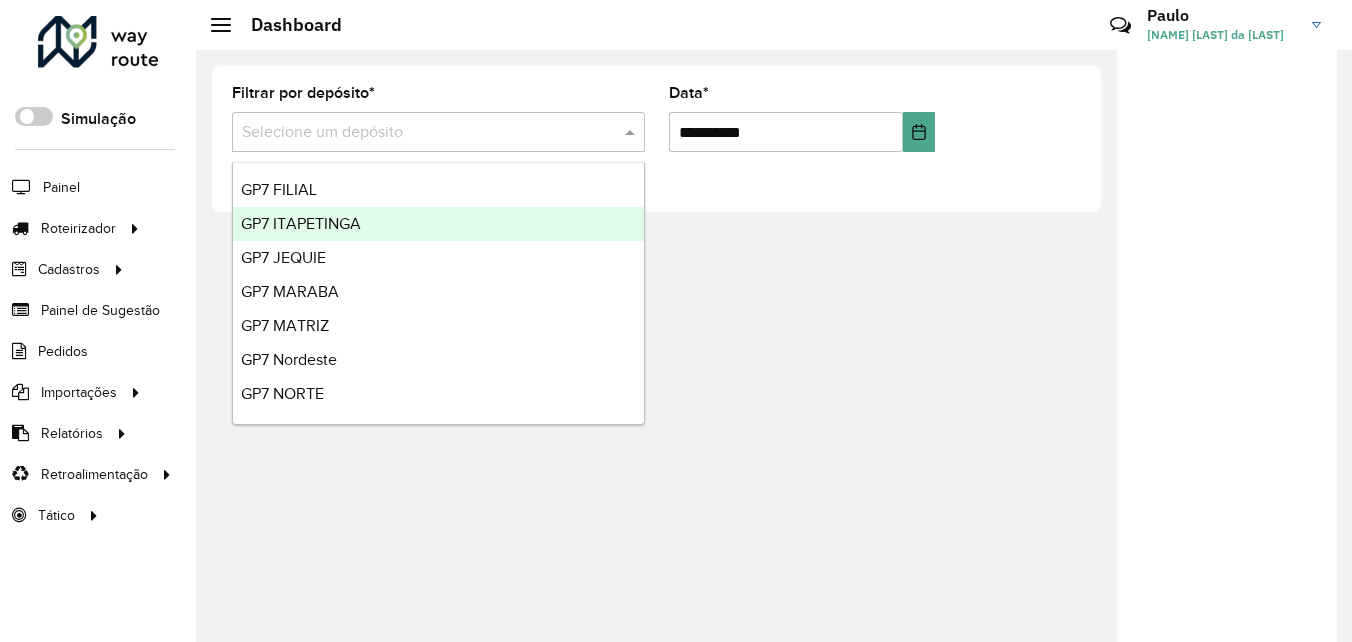 click on "GP7 ITAPETINGA" at bounding box center [301, 223] 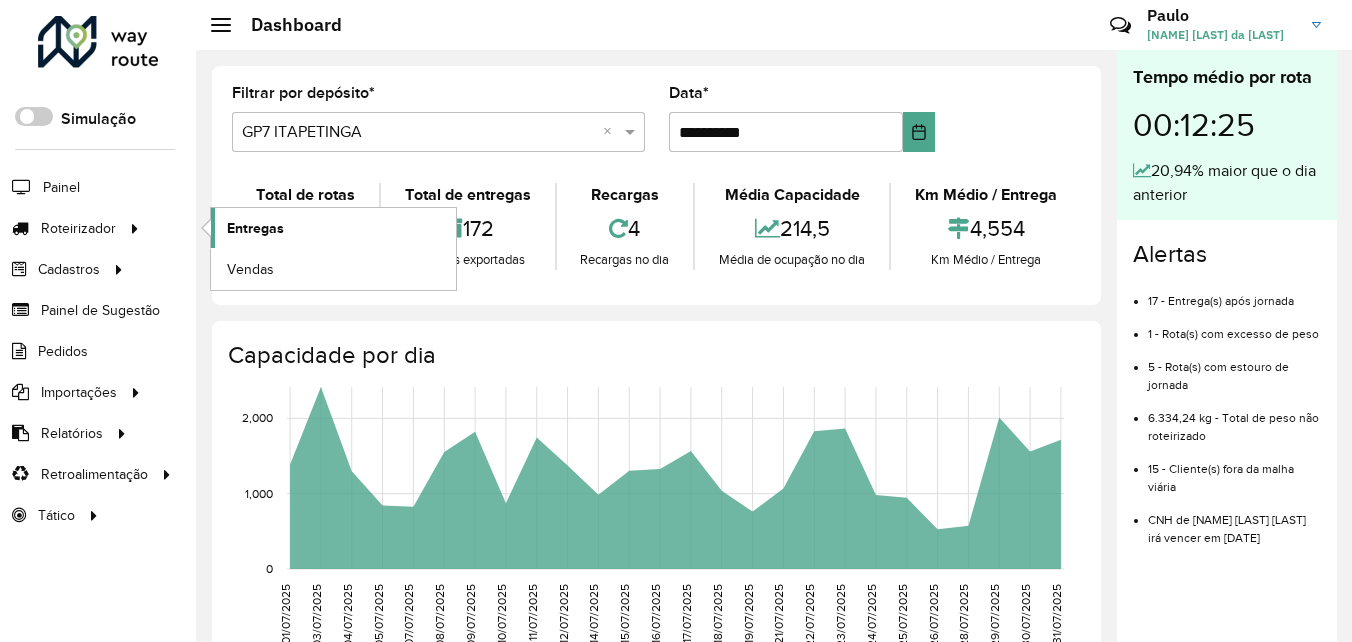 click on "Entregas" 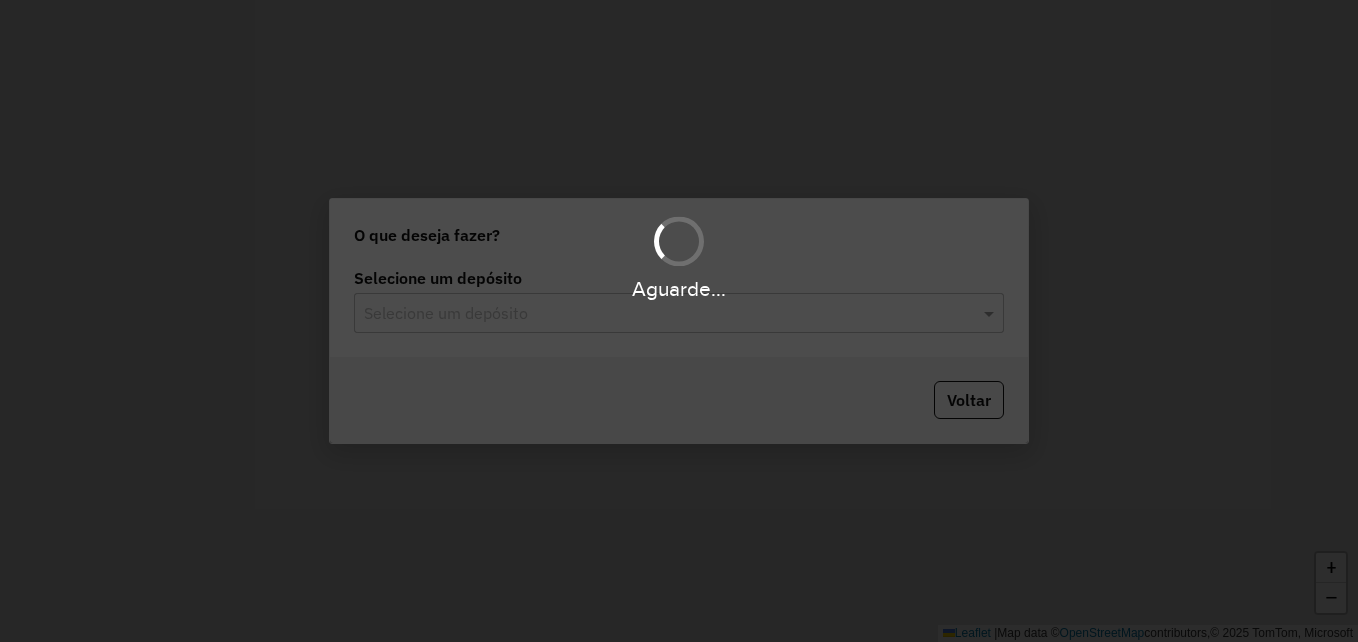 scroll, scrollTop: 0, scrollLeft: 0, axis: both 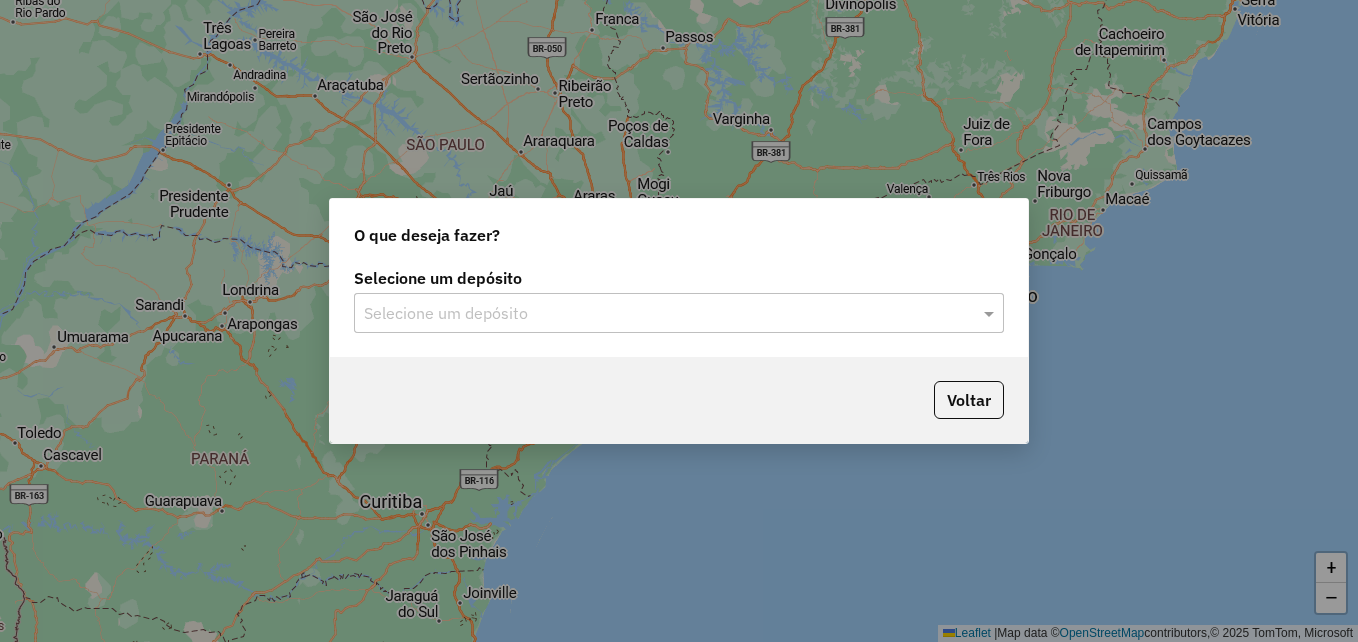 click 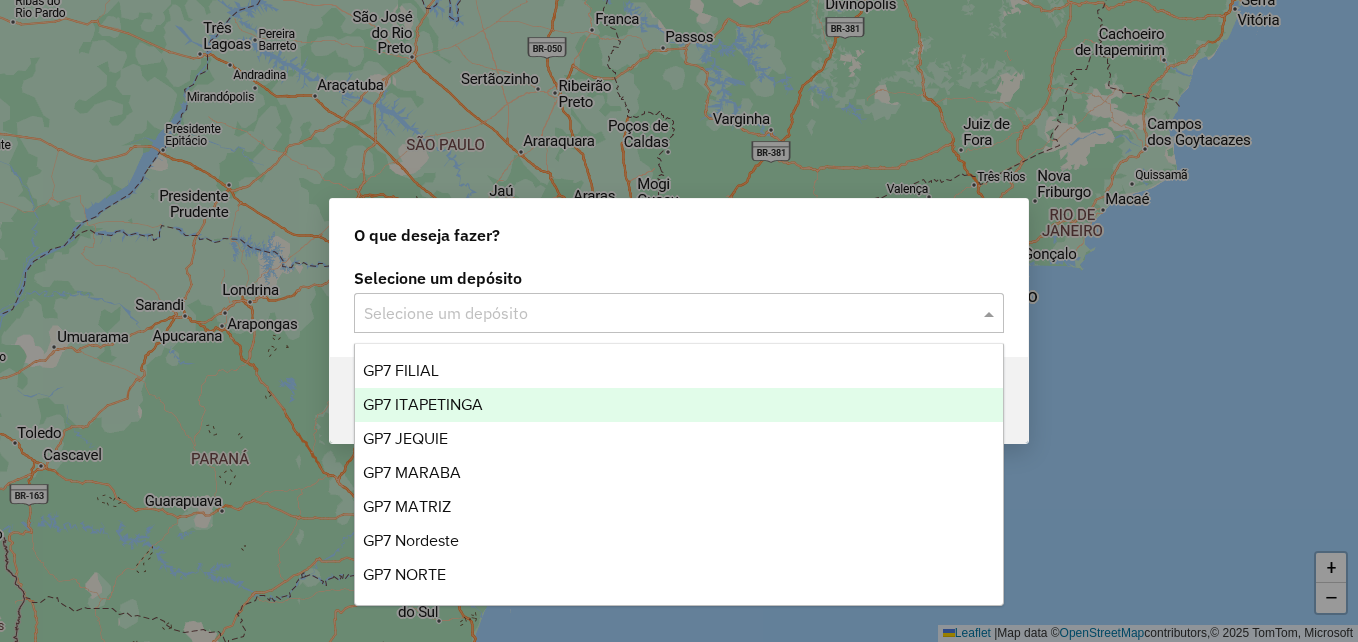 click on "GP7 ITAPETINGA" at bounding box center [423, 404] 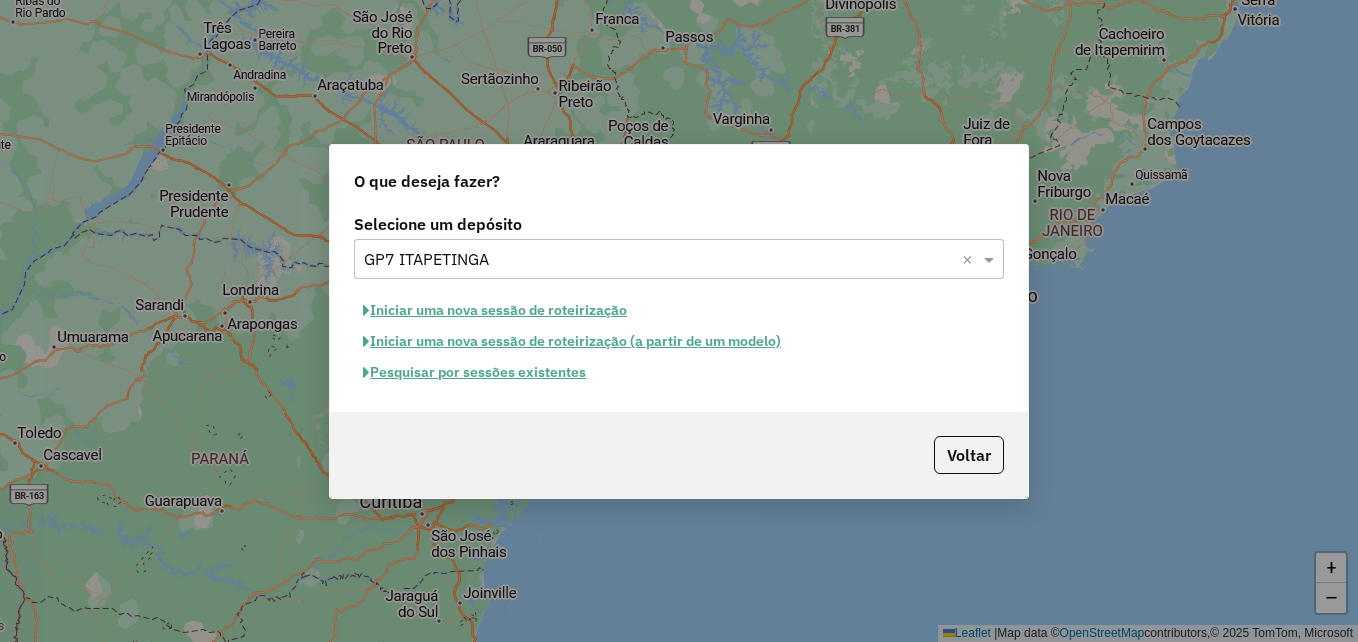click on "Pesquisar por sessões existentes" 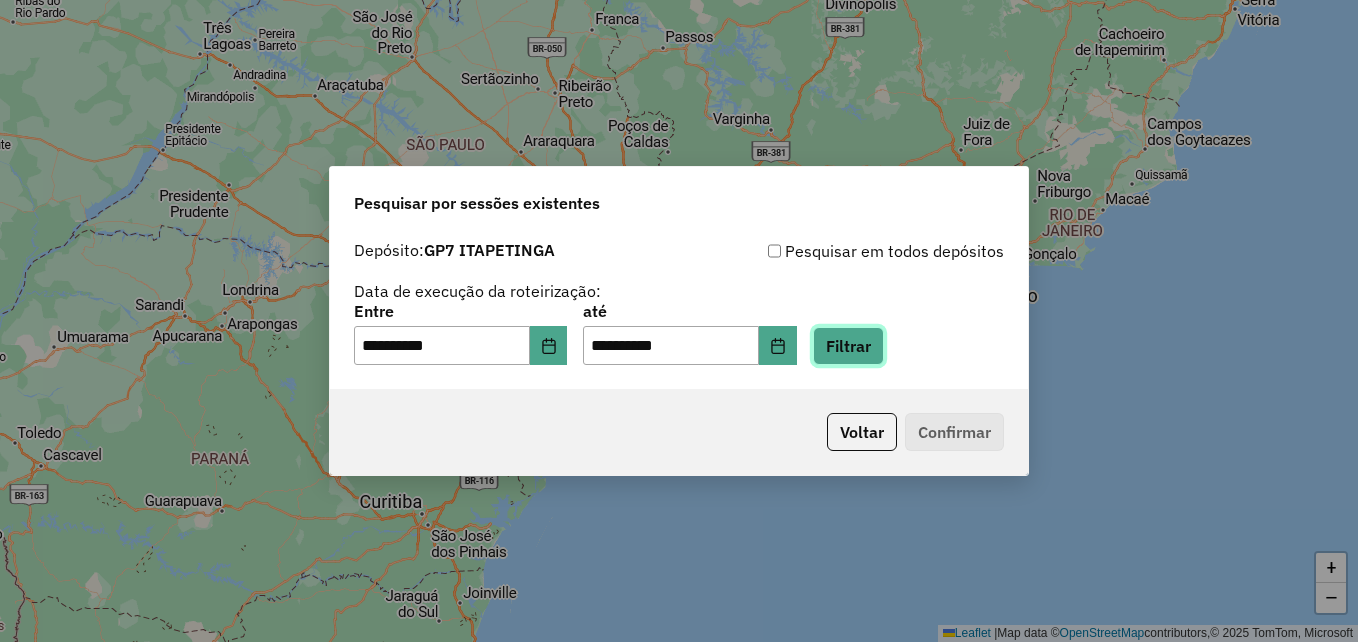 click on "Filtrar" 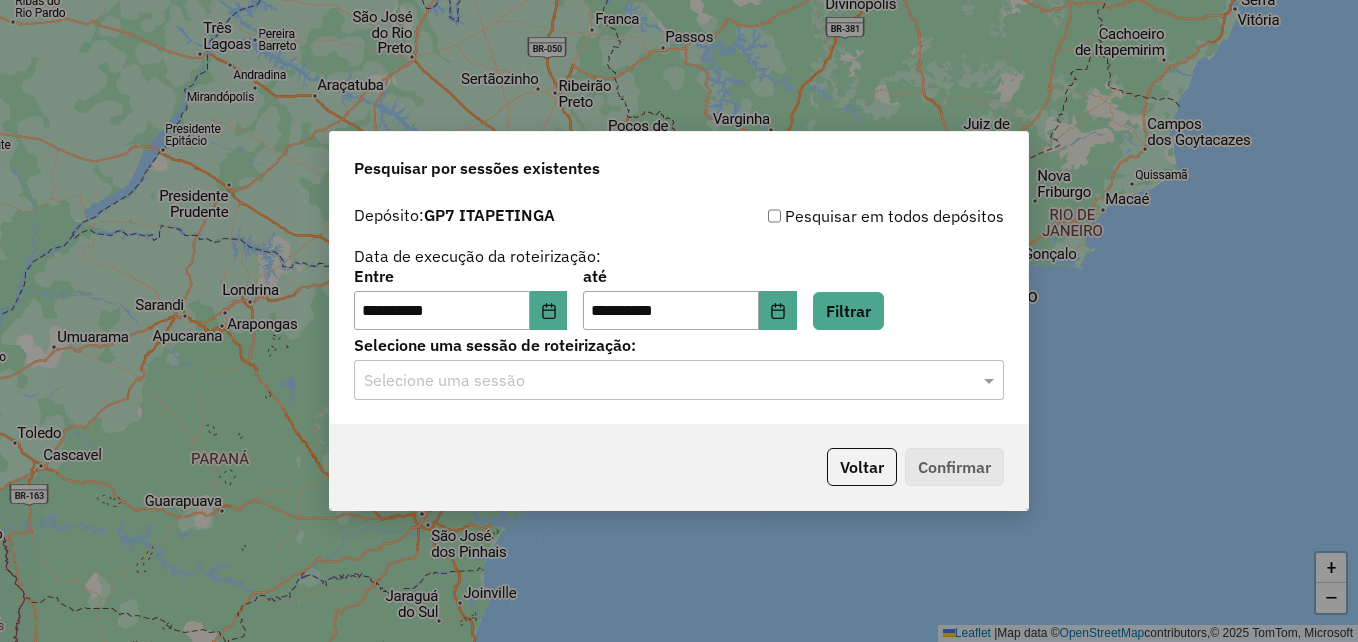 click 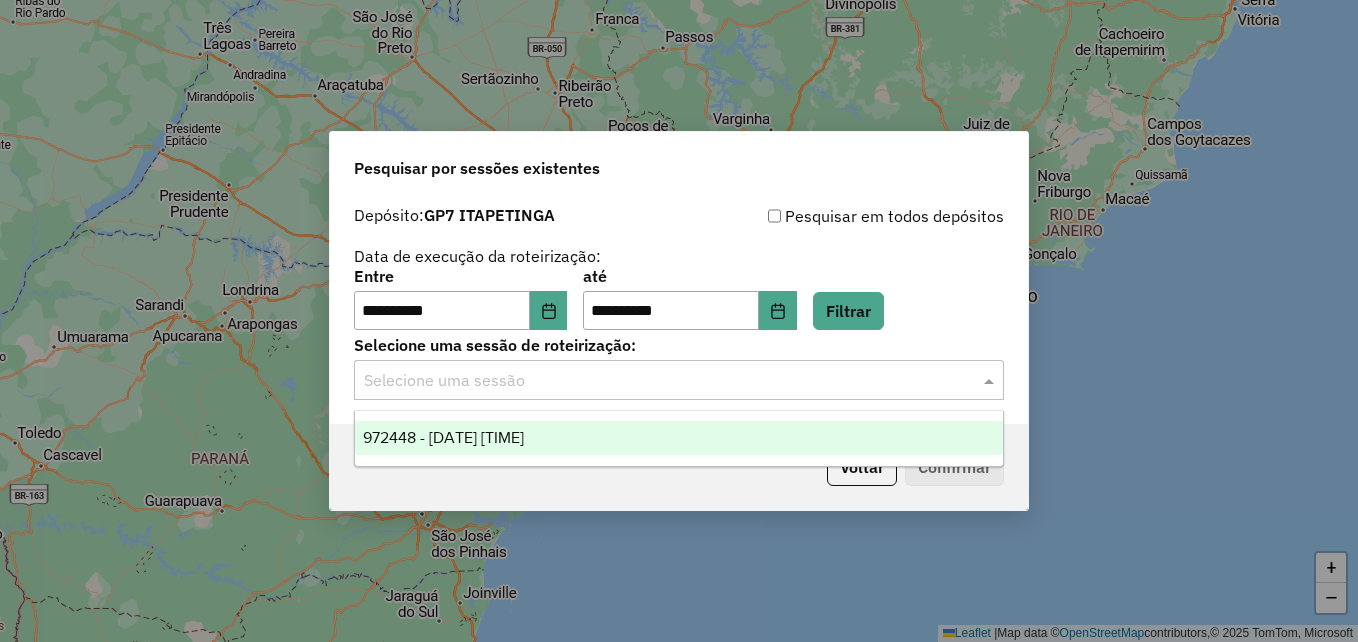 click on "972448 - 31/07/2025 17:17" at bounding box center (679, 438) 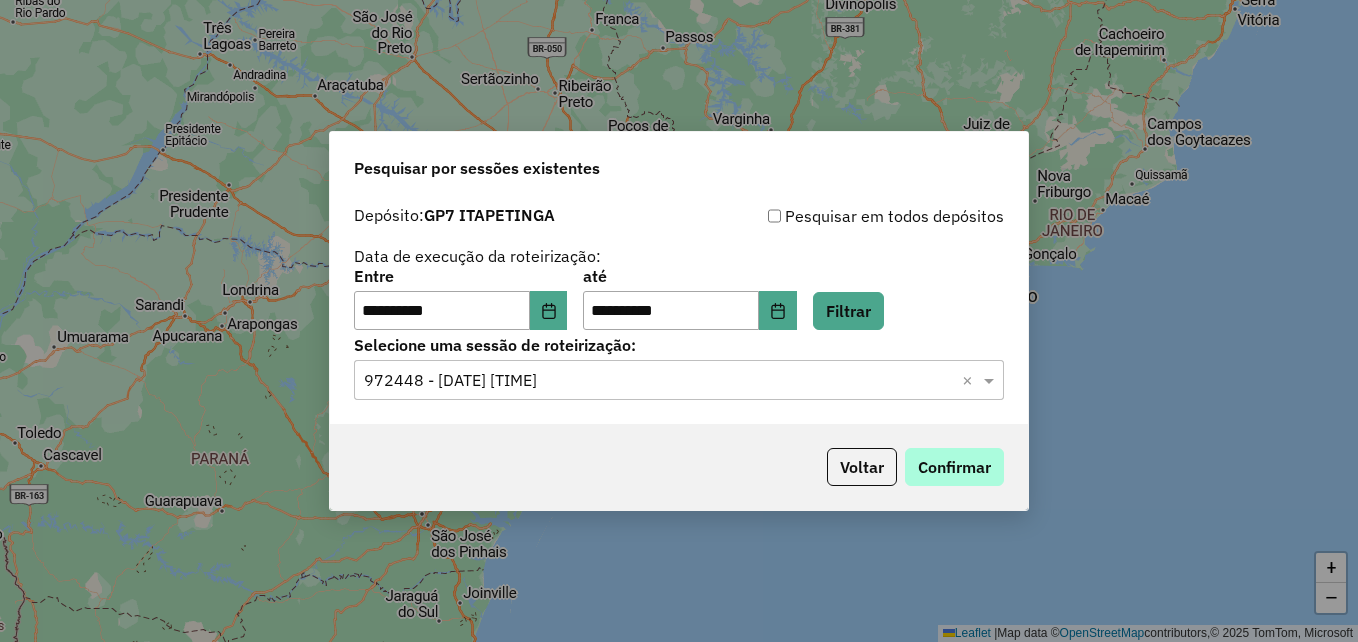 click on "Voltar   Confirmar" 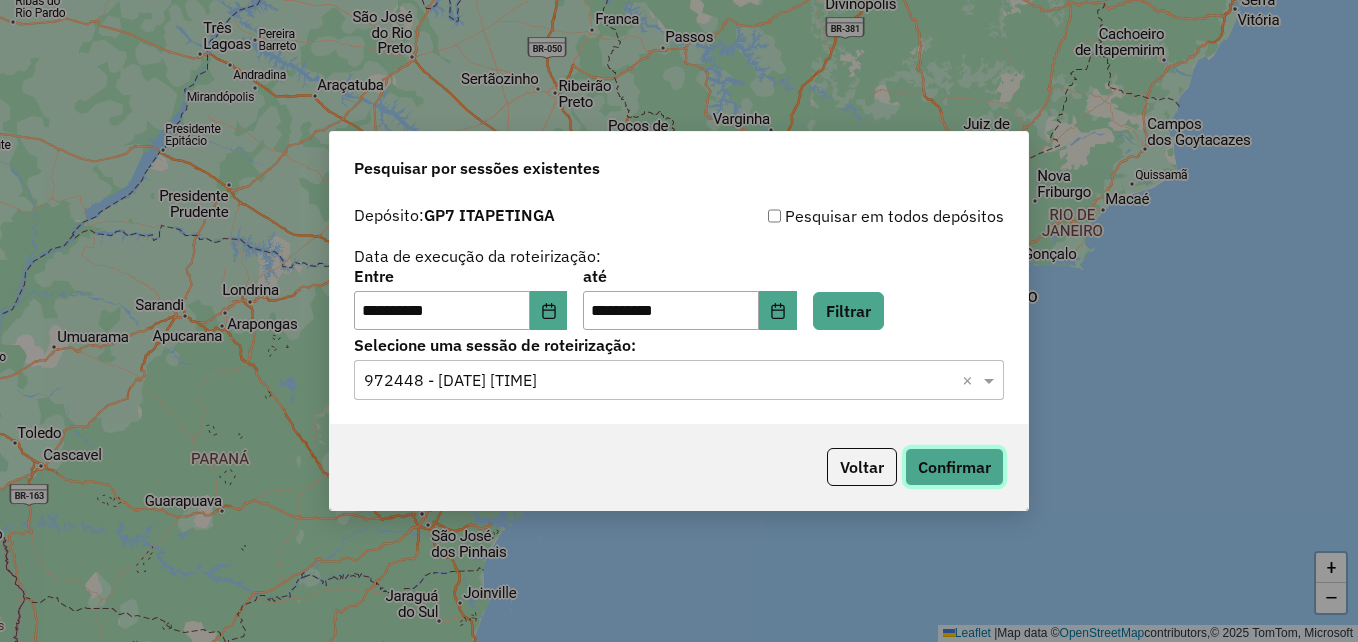 click on "Confirmar" 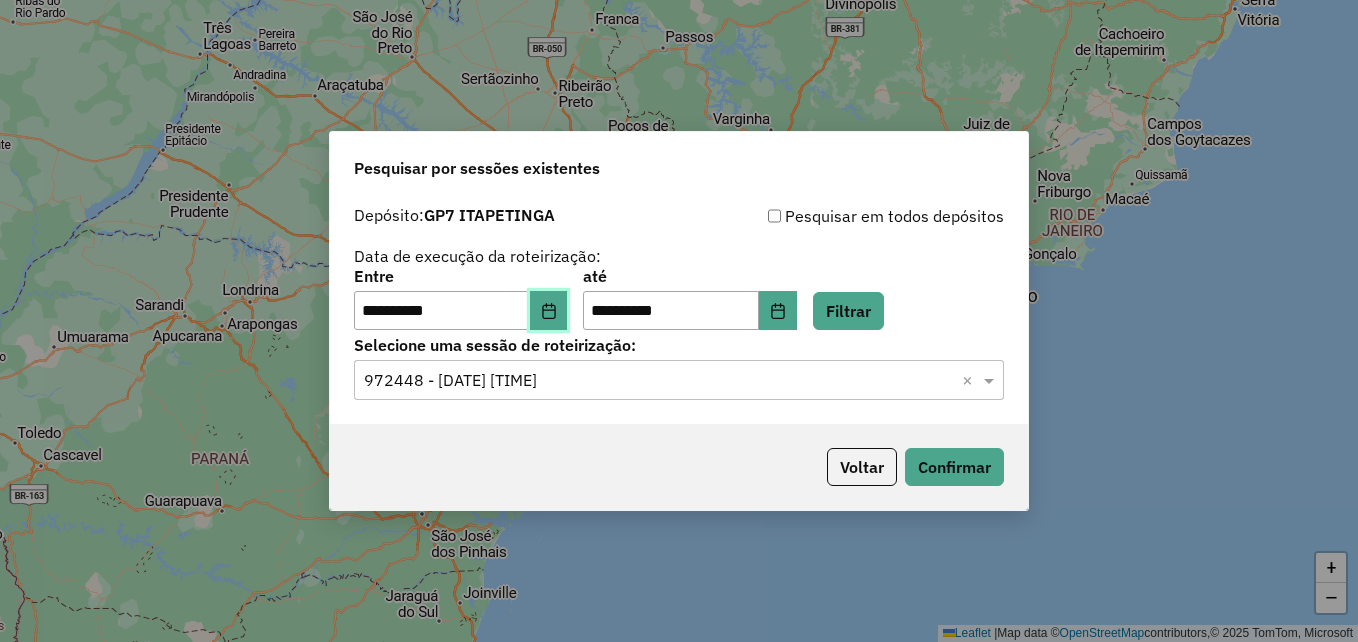 click at bounding box center [549, 311] 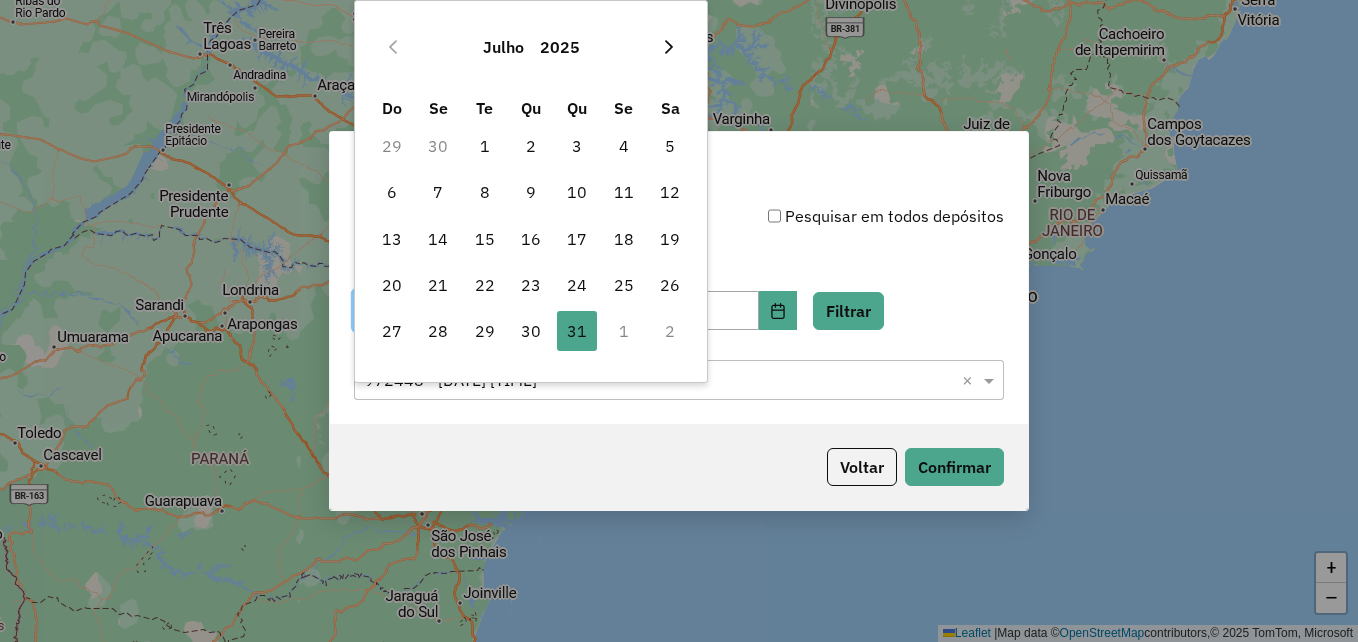 click 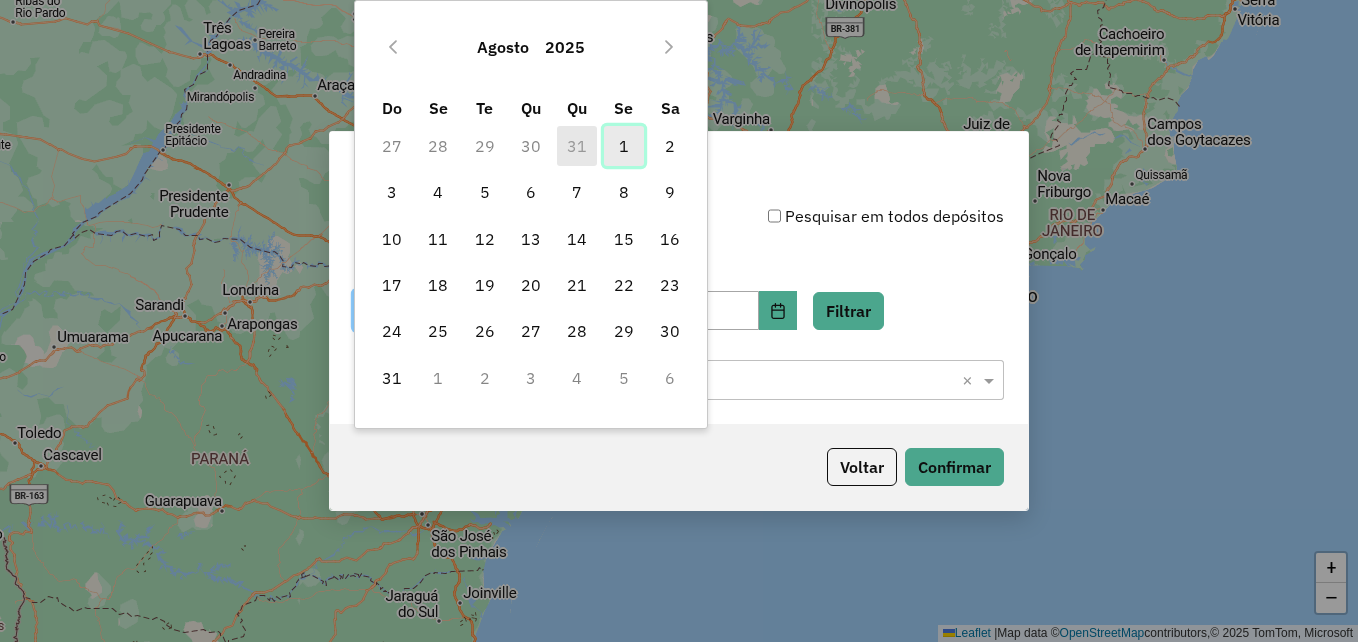 click on "1" at bounding box center [624, 146] 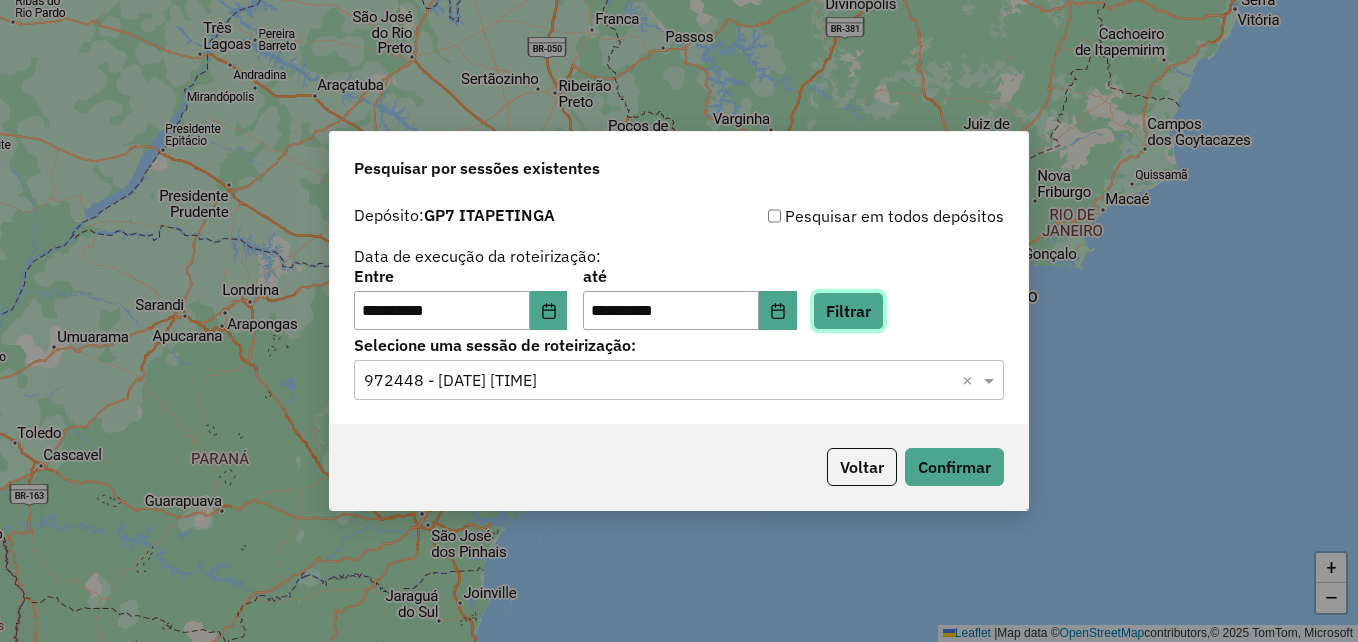 click on "Filtrar" 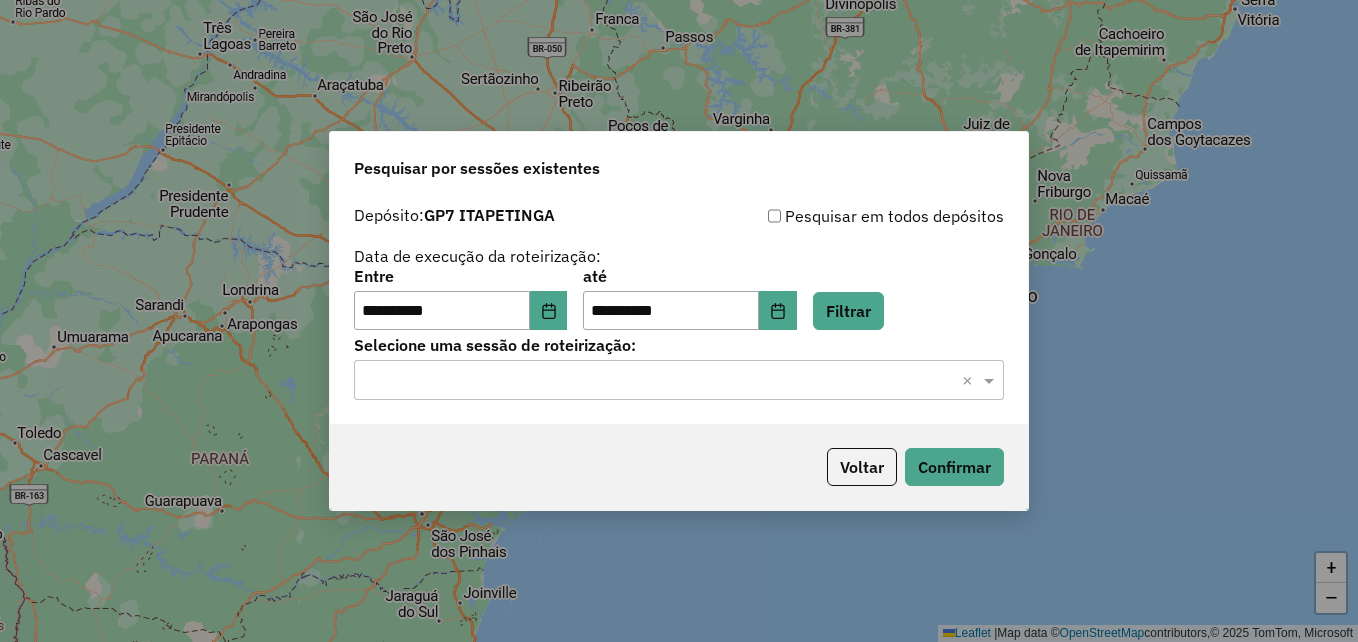 click 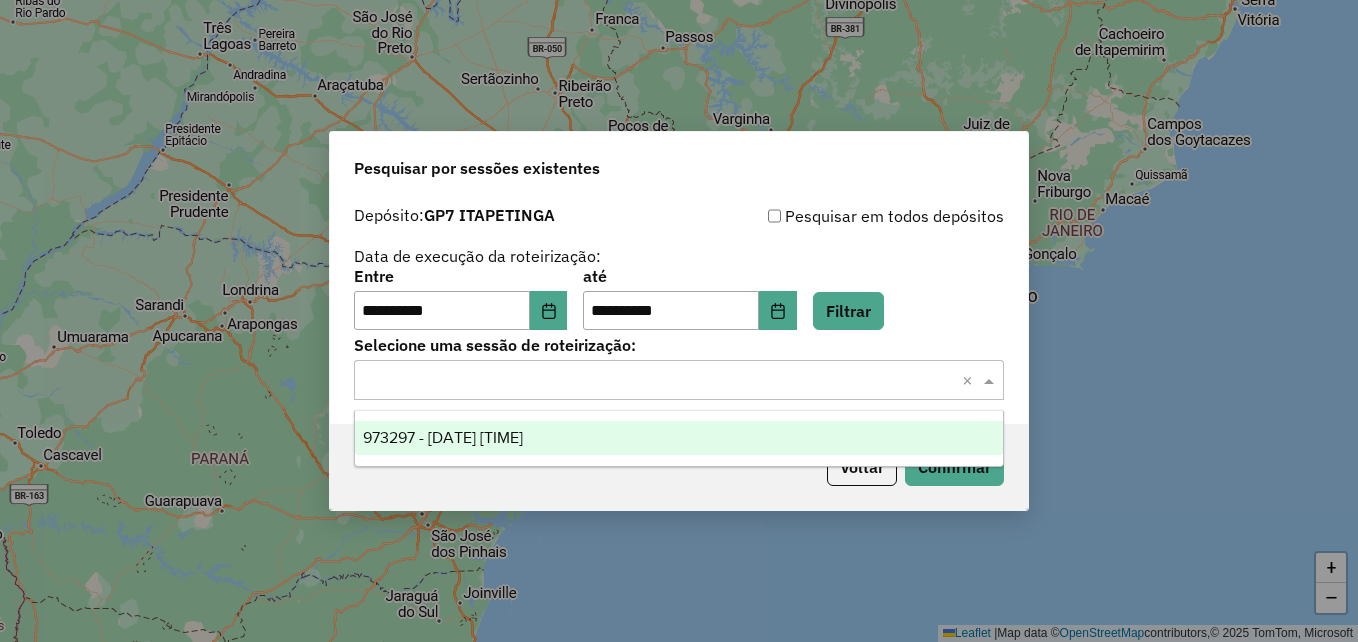 click on "973297 - 01/08/2025 18:00" at bounding box center (679, 438) 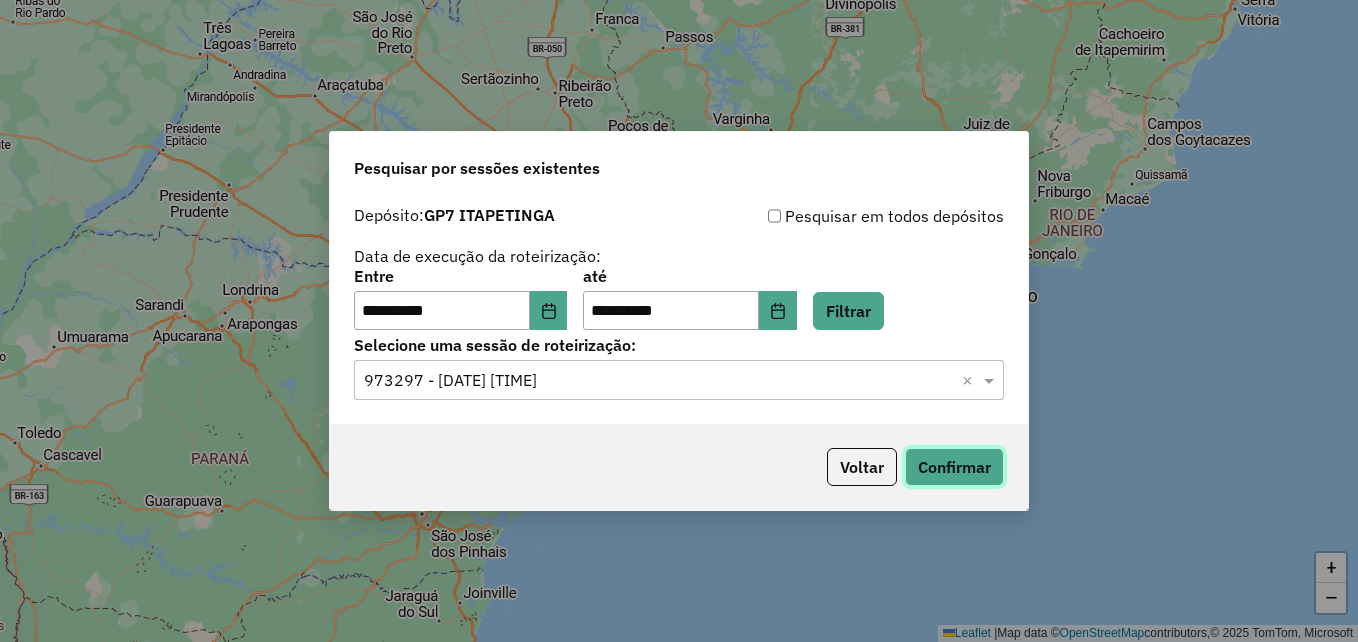 click on "Confirmar" 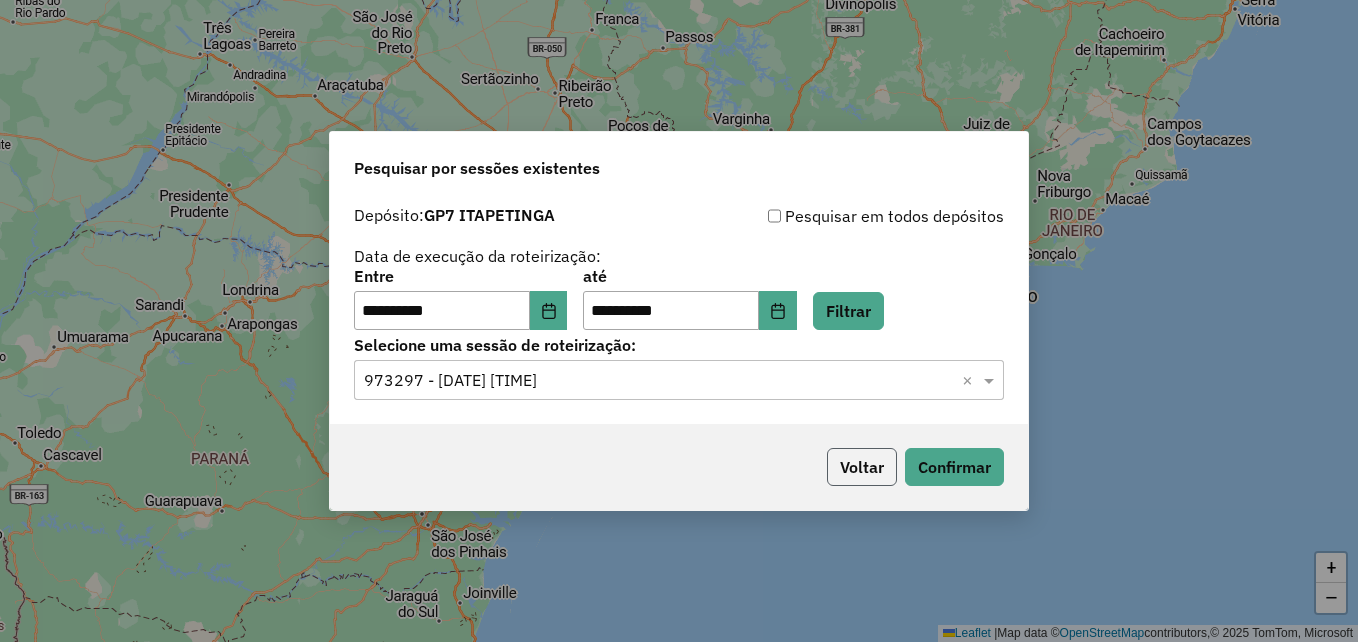 click on "Voltar" 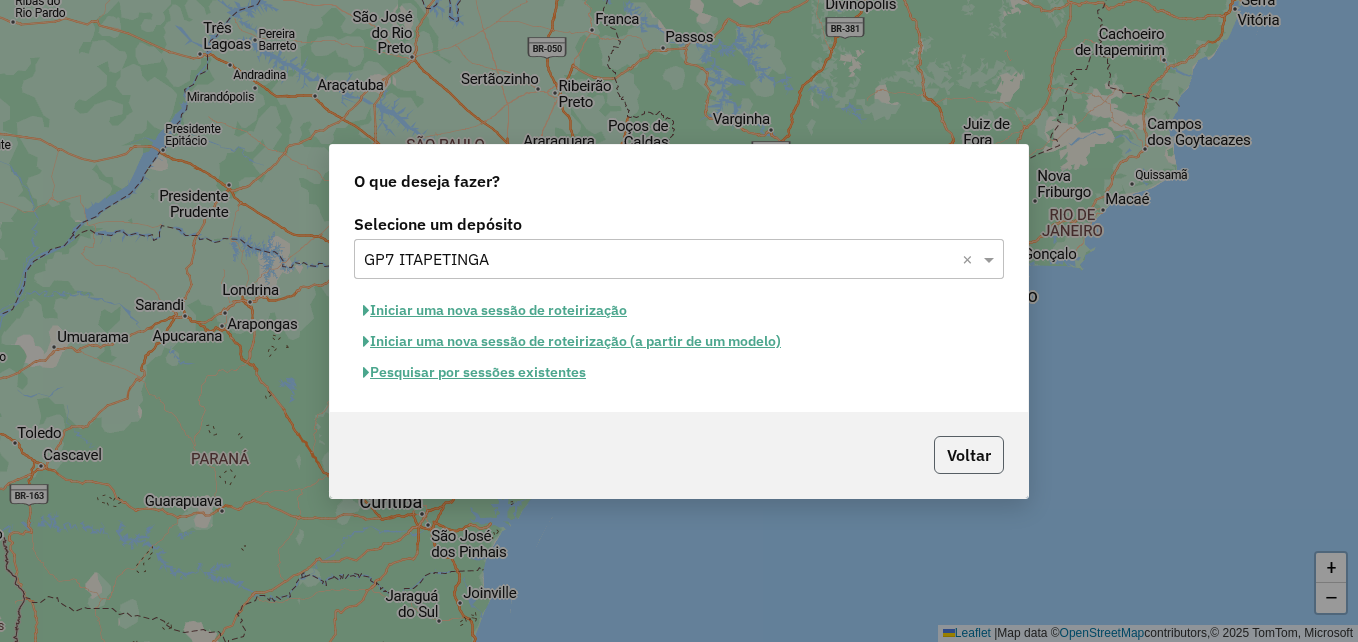 click on "Voltar" 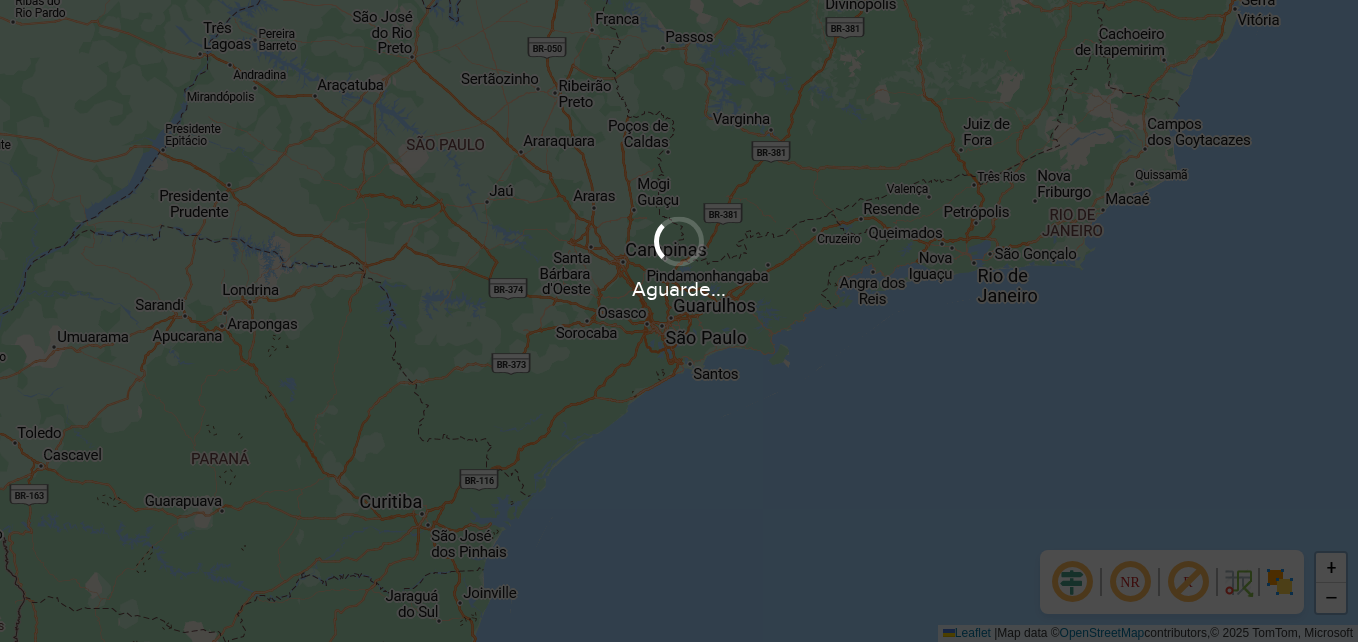 scroll, scrollTop: 0, scrollLeft: 0, axis: both 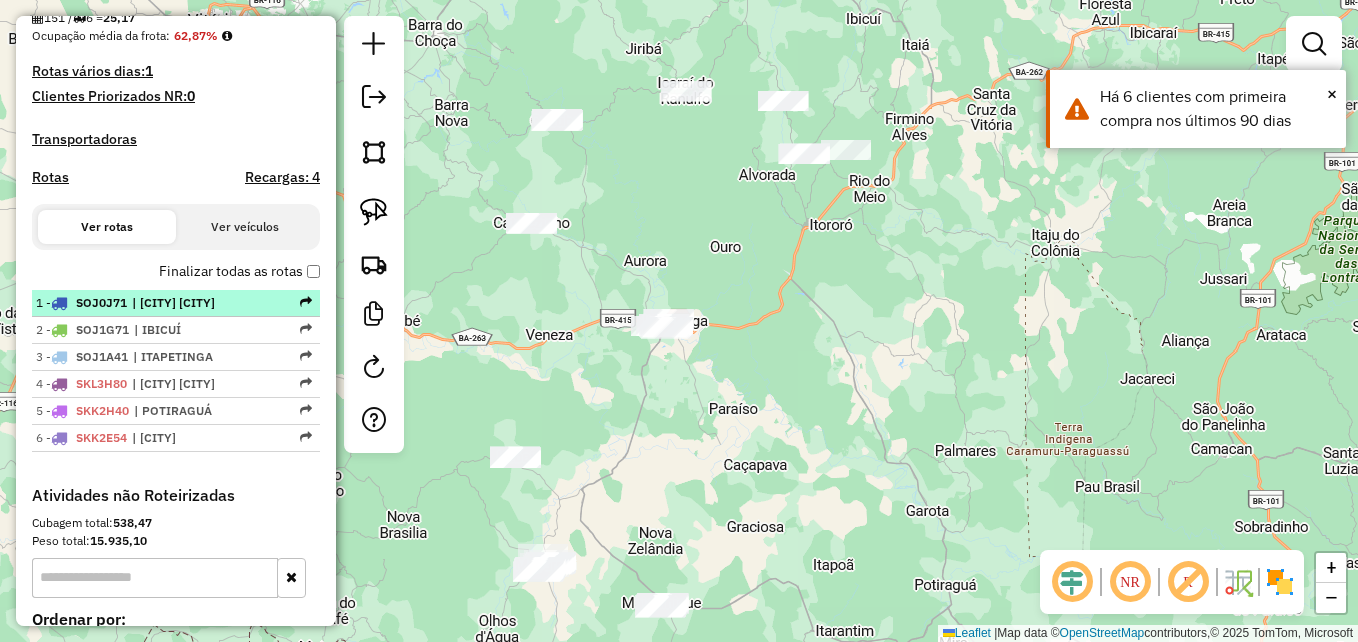 click on "| [CITY] [CITY]" at bounding box center [178, 303] 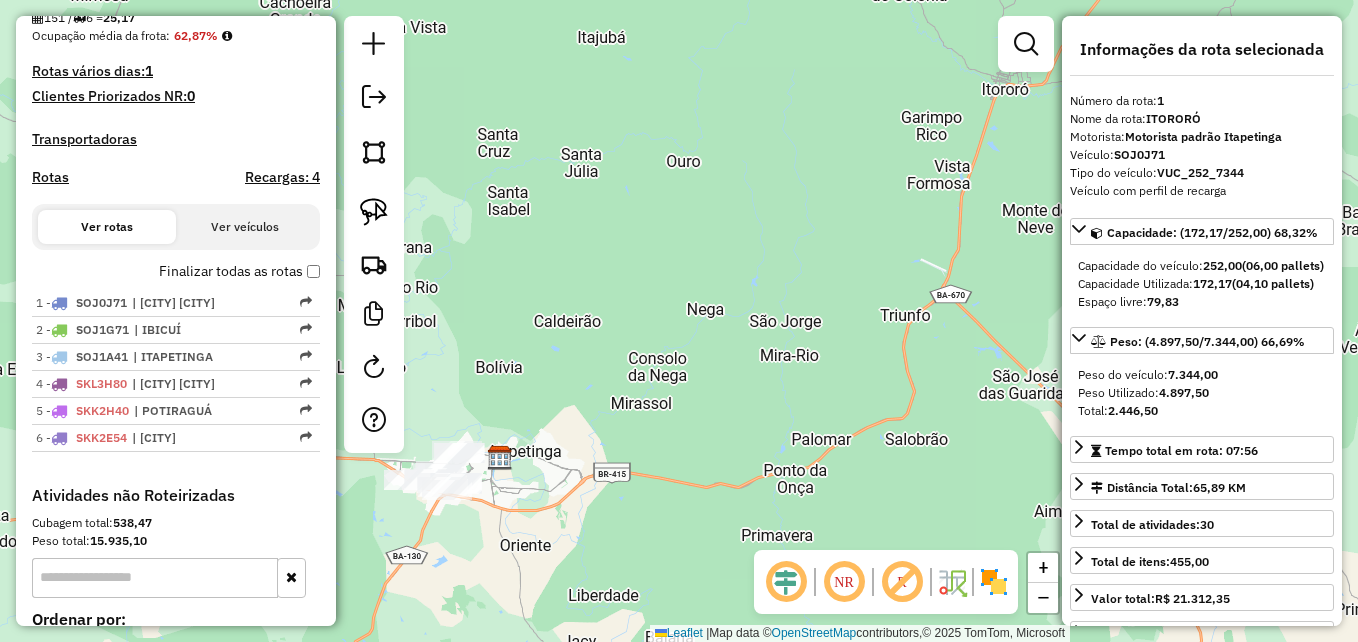 drag, startPoint x: 562, startPoint y: 353, endPoint x: 624, endPoint y: 339, distance: 63.560993 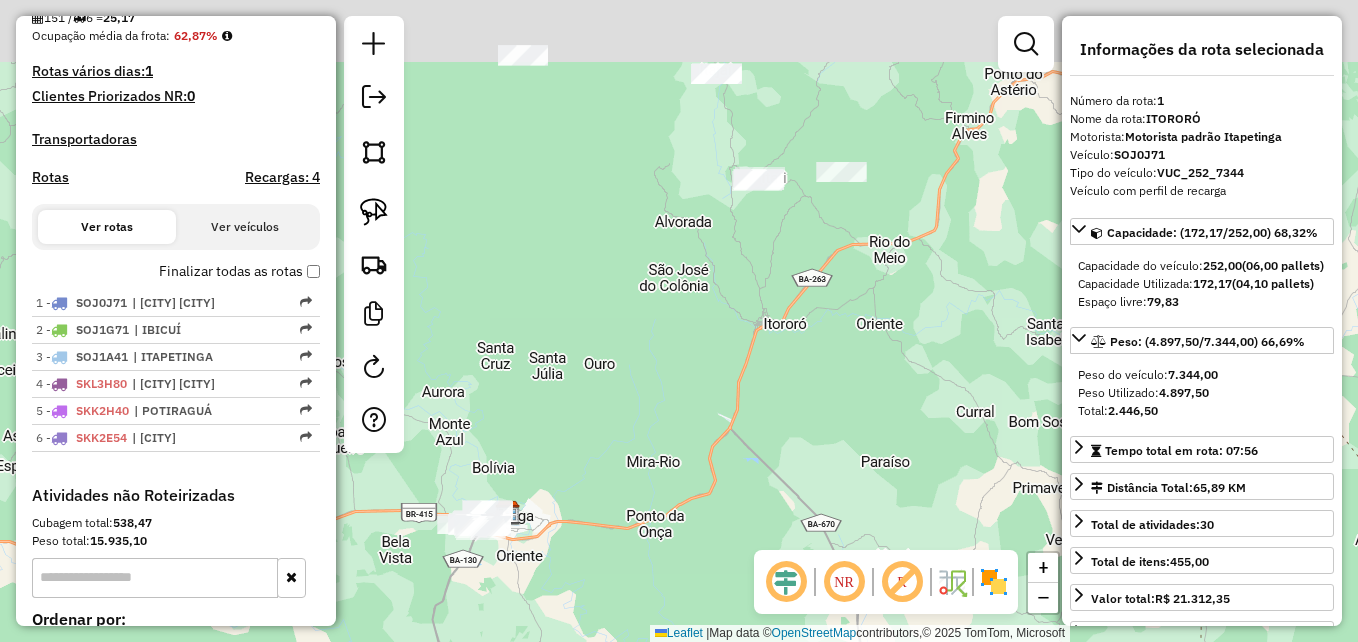 drag, startPoint x: 791, startPoint y: 192, endPoint x: 720, endPoint y: 309, distance: 136.85759 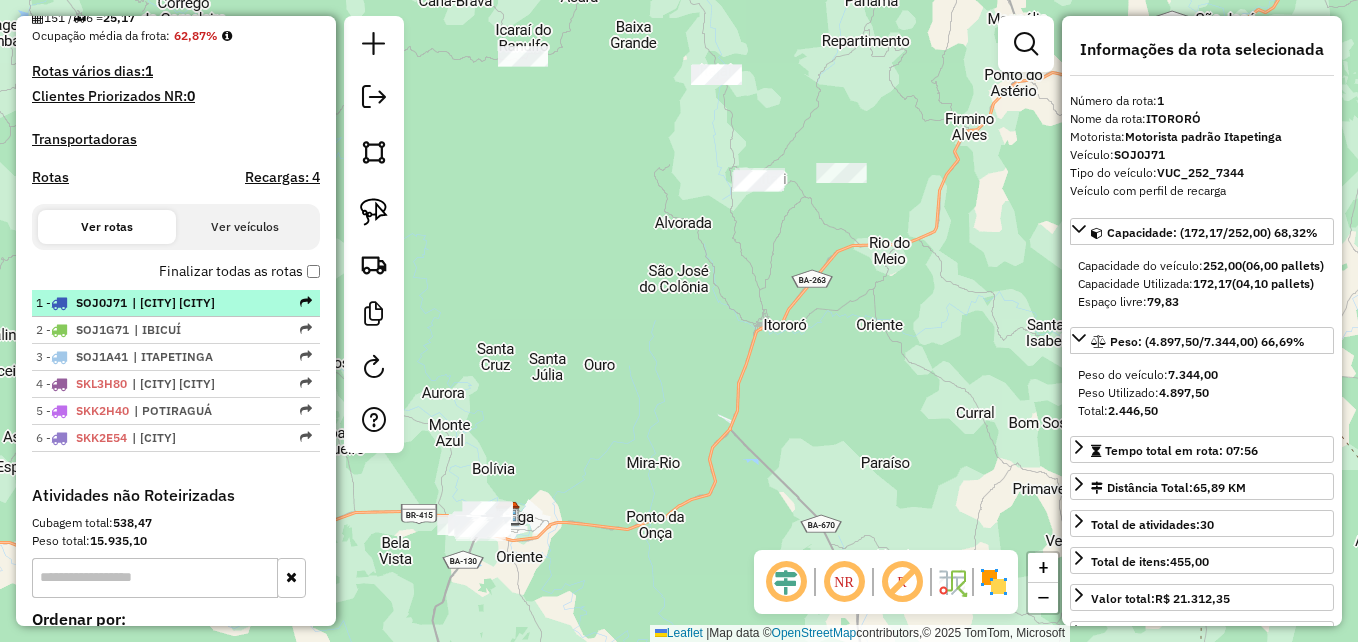 click on "| [CITY] [CITY]" at bounding box center [178, 303] 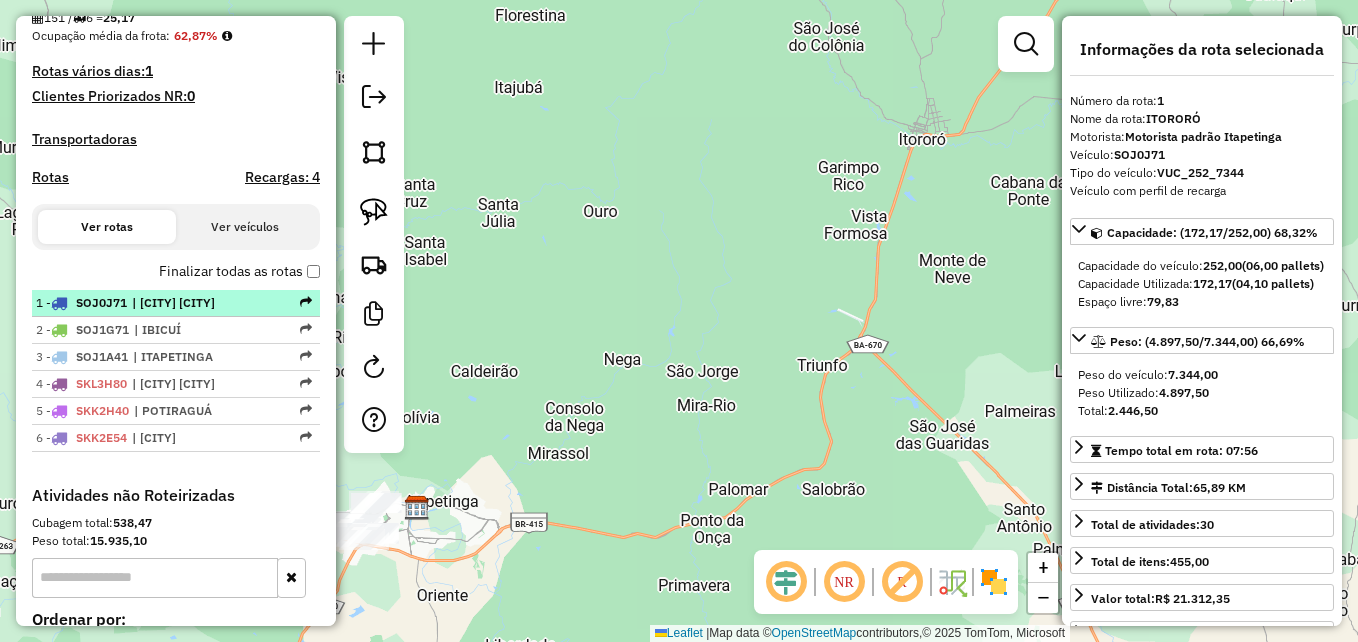 click on "| [CITY] [CITY]" at bounding box center [178, 303] 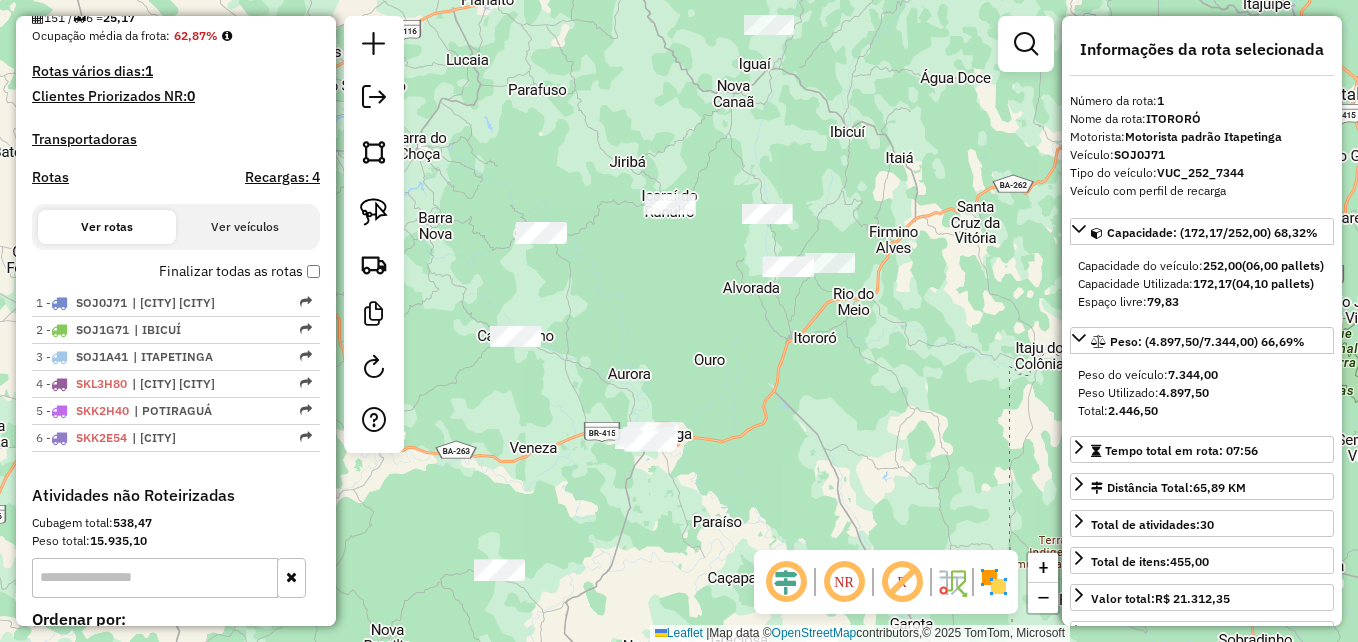 drag, startPoint x: 730, startPoint y: 272, endPoint x: 675, endPoint y: 360, distance: 103.773796 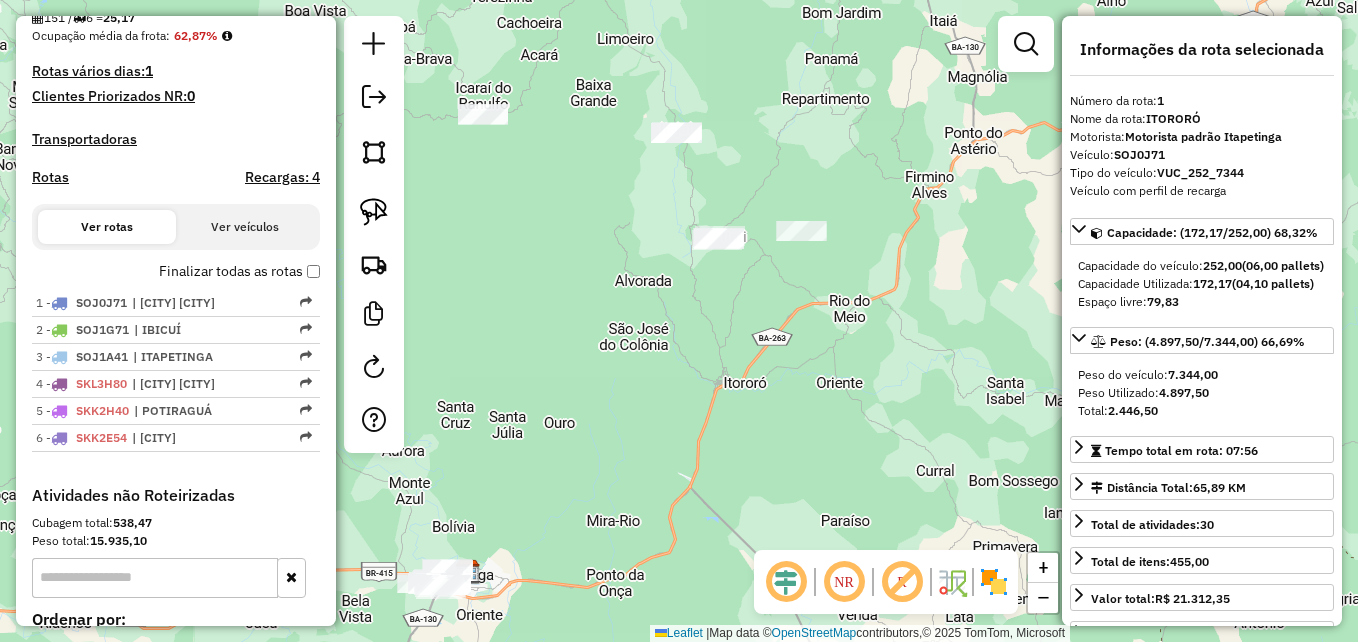 drag, startPoint x: 790, startPoint y: 265, endPoint x: 740, endPoint y: 328, distance: 80.43009 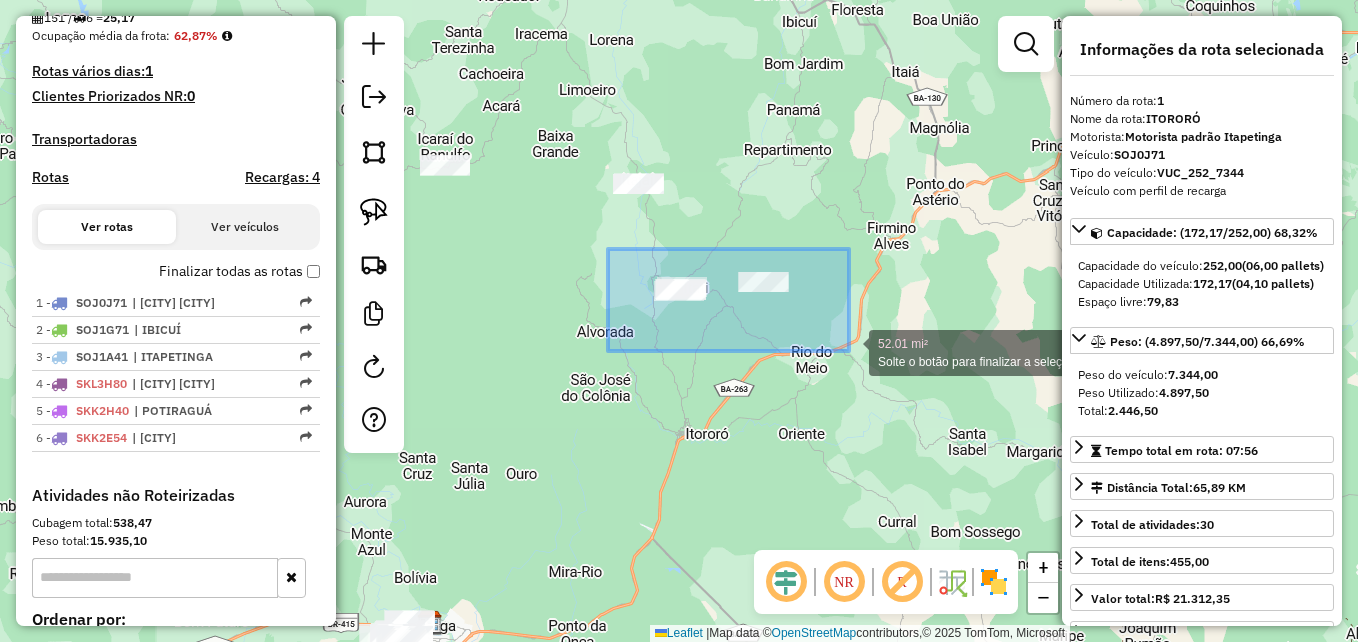 drag, startPoint x: 608, startPoint y: 249, endPoint x: 852, endPoint y: 350, distance: 264.07764 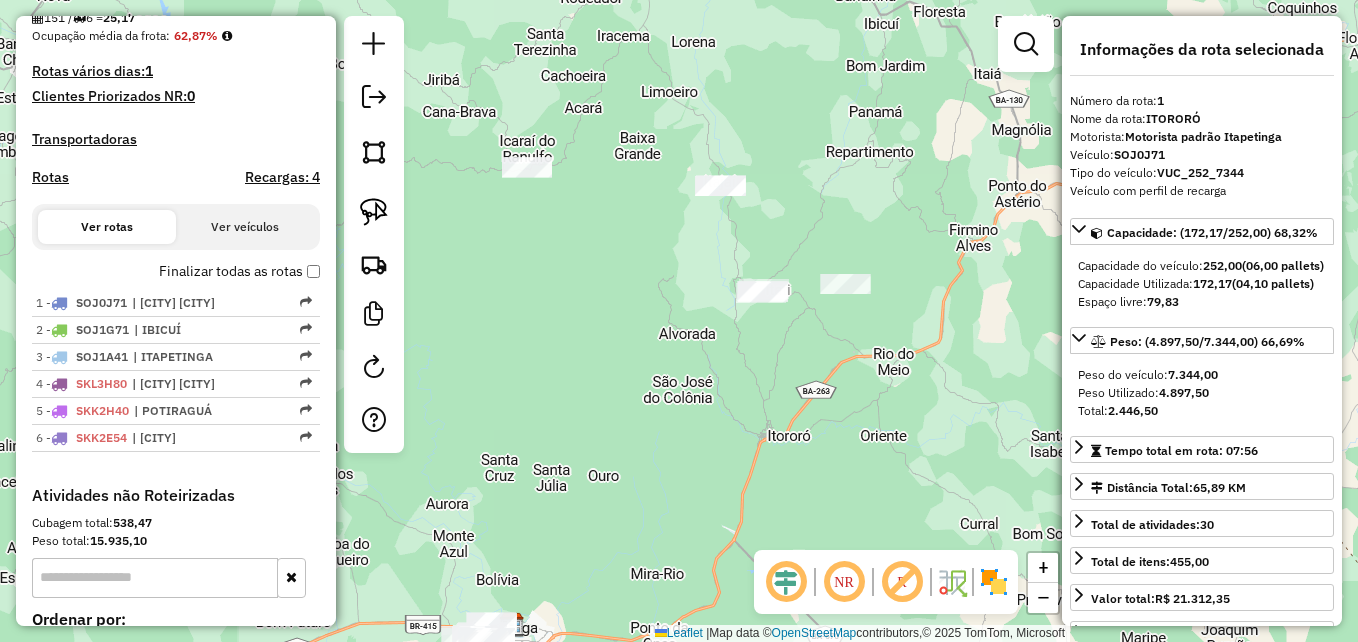 drag, startPoint x: 598, startPoint y: 231, endPoint x: 678, endPoint y: 231, distance: 80 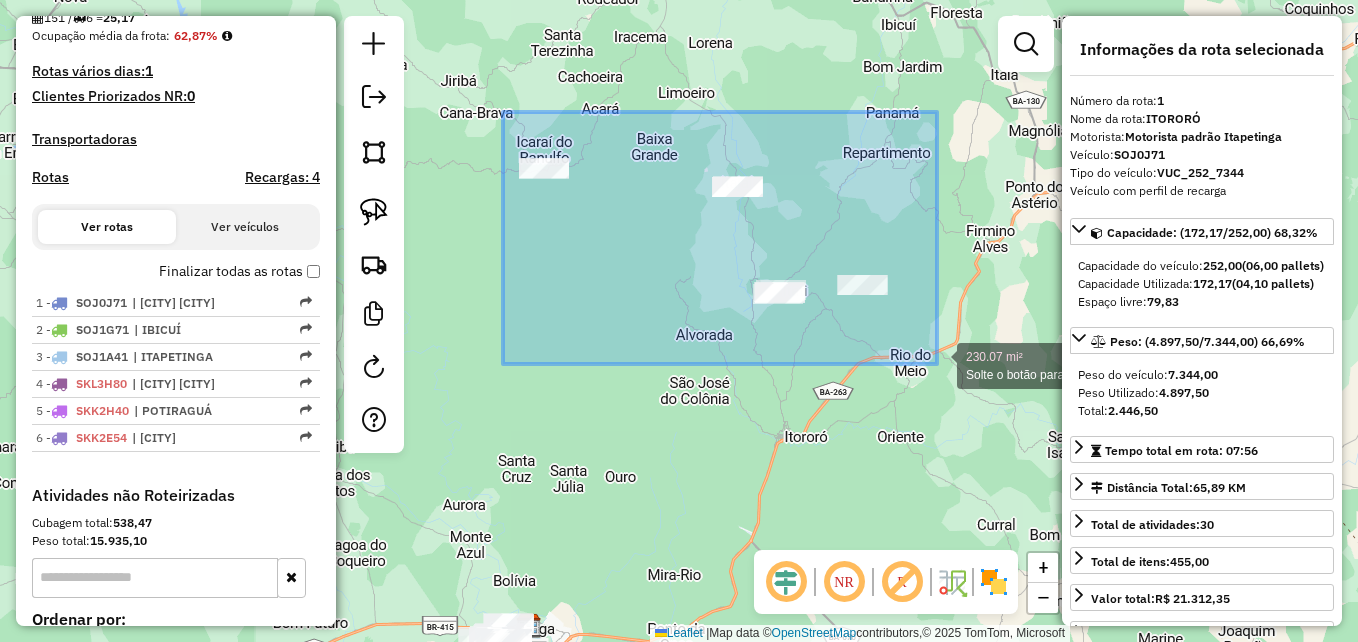 drag, startPoint x: 501, startPoint y: 133, endPoint x: 937, endPoint y: 364, distance: 493.4136 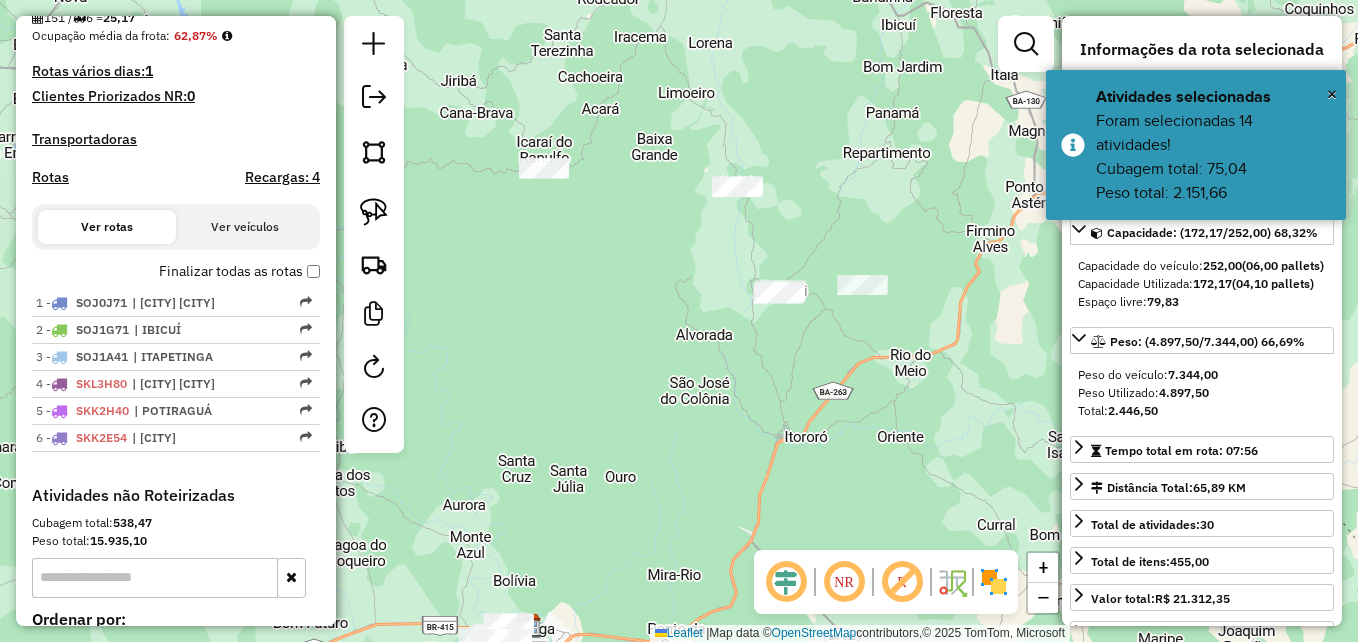 drag, startPoint x: 901, startPoint y: 388, endPoint x: 834, endPoint y: 344, distance: 80.1561 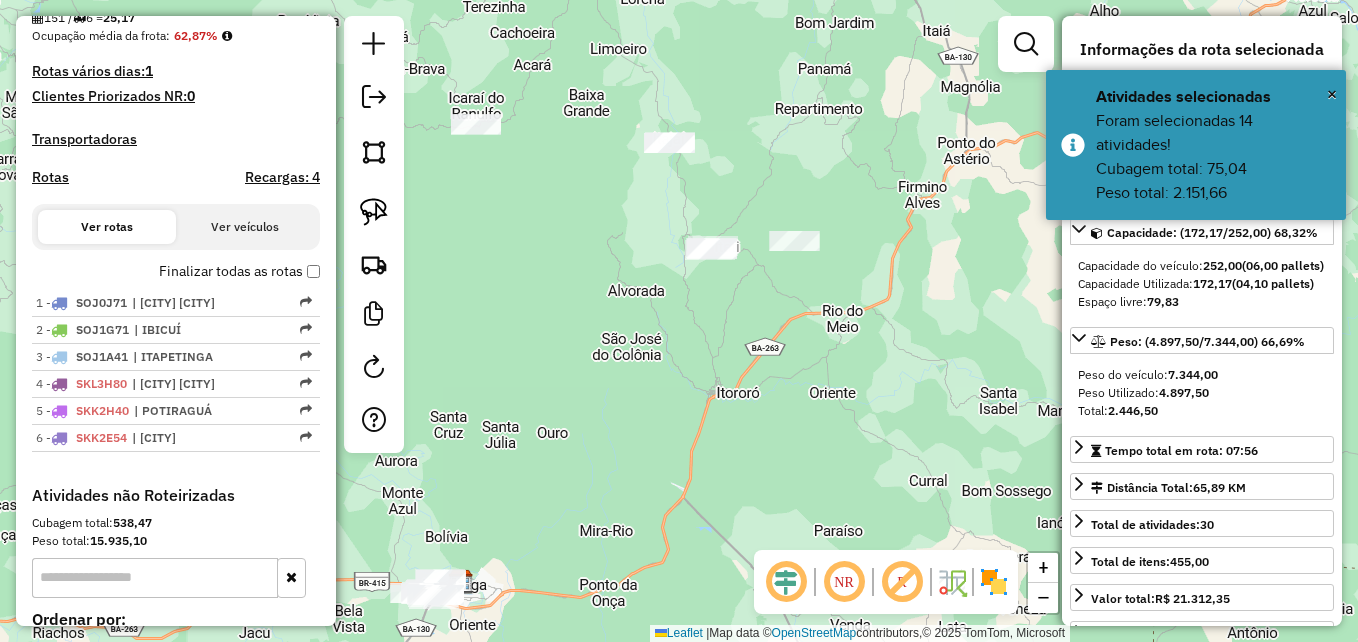 click on "Janela de atendimento Grade de atendimento Capacidade Transportadoras Veículos Cliente Pedidos  Rotas Selecione os dias de semana para filtrar as janelas de atendimento  Seg   Ter   Qua   Qui   Sex   Sáb   Dom  Informe o período da janela de atendimento: De: Até:  Filtrar exatamente a janela do cliente  Considerar janela de atendimento padrão  Selecione os dias de semana para filtrar as grades de atendimento  Seg   Ter   Qua   Qui   Sex   Sáb   Dom   Considerar clientes sem dia de atendimento cadastrado  Clientes fora do dia de atendimento selecionado Filtrar as atividades entre os valores definidos abaixo:  Peso mínimo:   Peso máximo:   Cubagem mínima:   Cubagem máxima:   De:   Até:  Filtrar as atividades entre o tempo de atendimento definido abaixo:  De:   Até:   Considerar capacidade total dos clientes não roteirizados Transportadora: Selecione um ou mais itens Tipo de veículo: Selecione um ou mais itens Veículo: Selecione um ou mais itens Motorista: Selecione um ou mais itens Nome: Rótulo:" 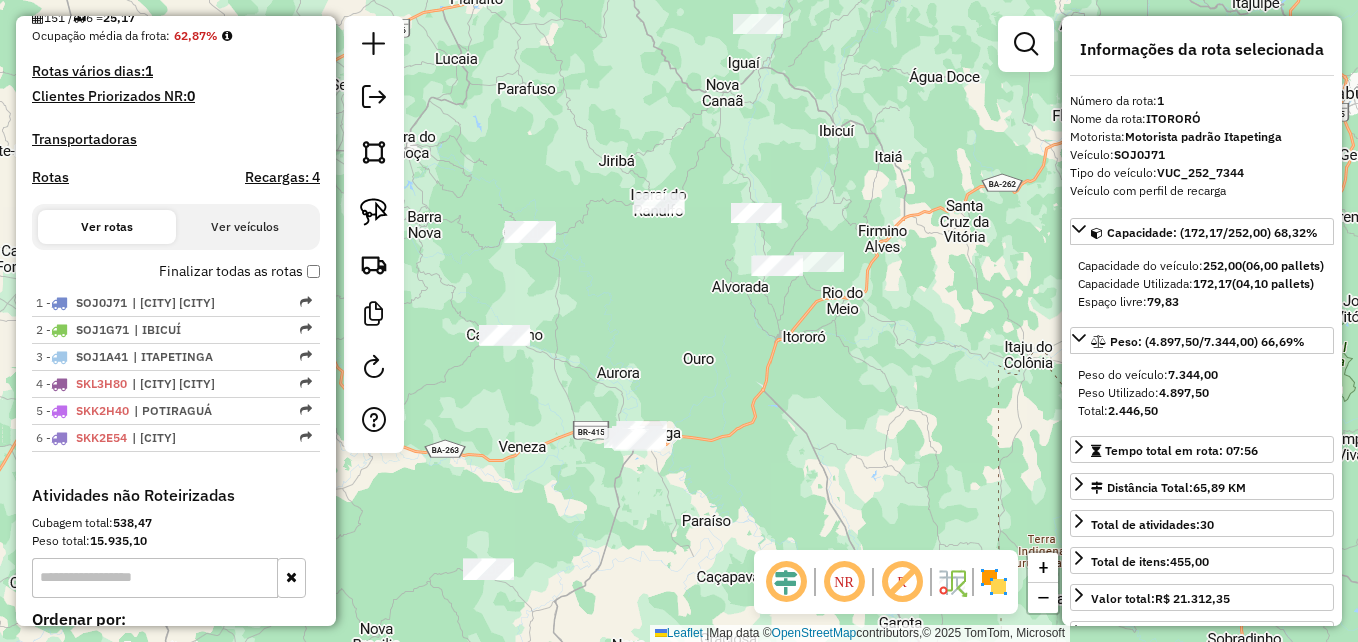 drag, startPoint x: 824, startPoint y: 425, endPoint x: 817, endPoint y: 378, distance: 47.518417 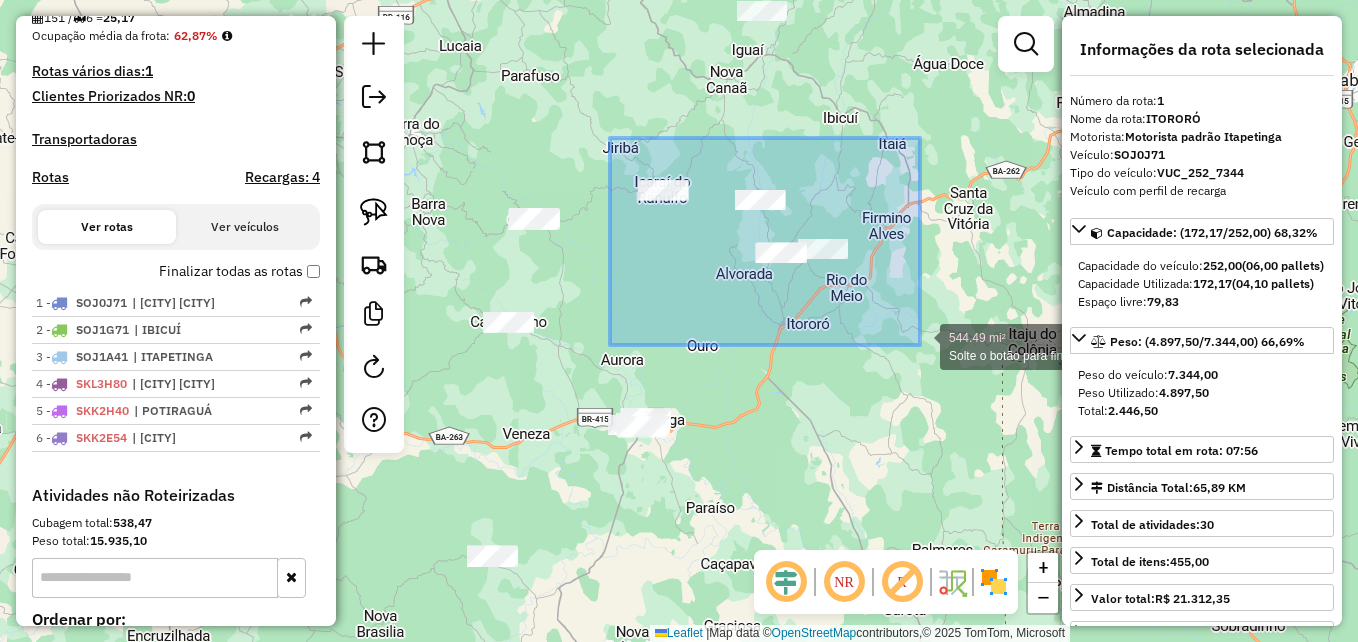 drag, startPoint x: 610, startPoint y: 138, endPoint x: 922, endPoint y: 344, distance: 373.87164 